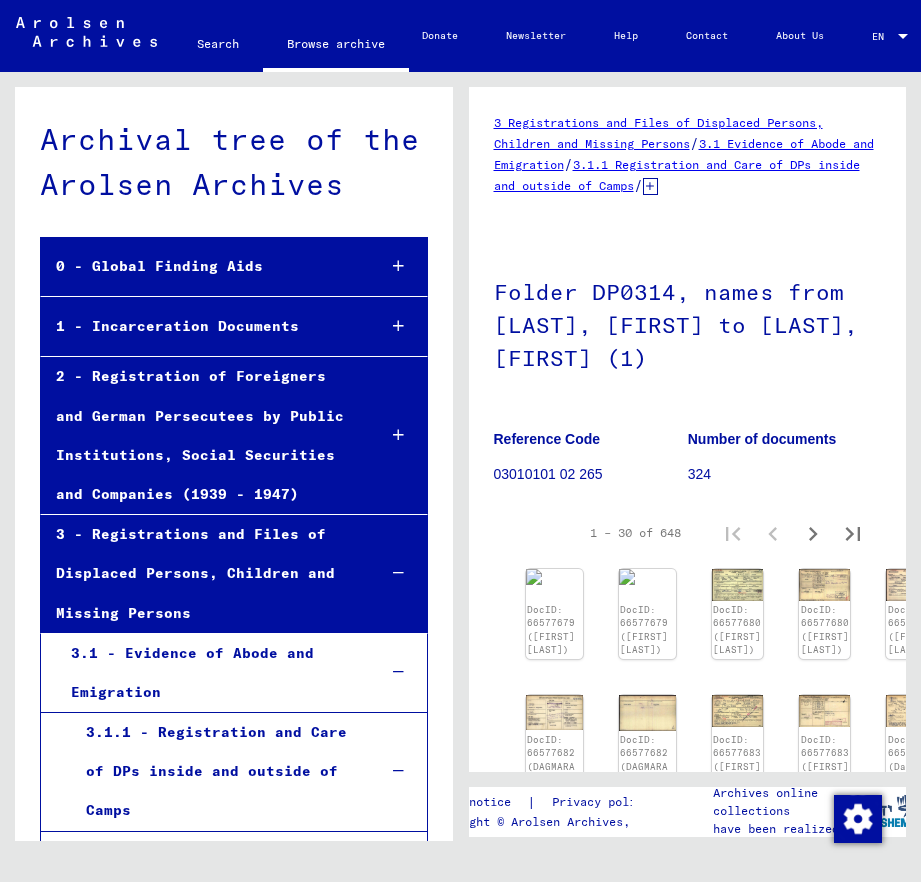scroll, scrollTop: 0, scrollLeft: 0, axis: both 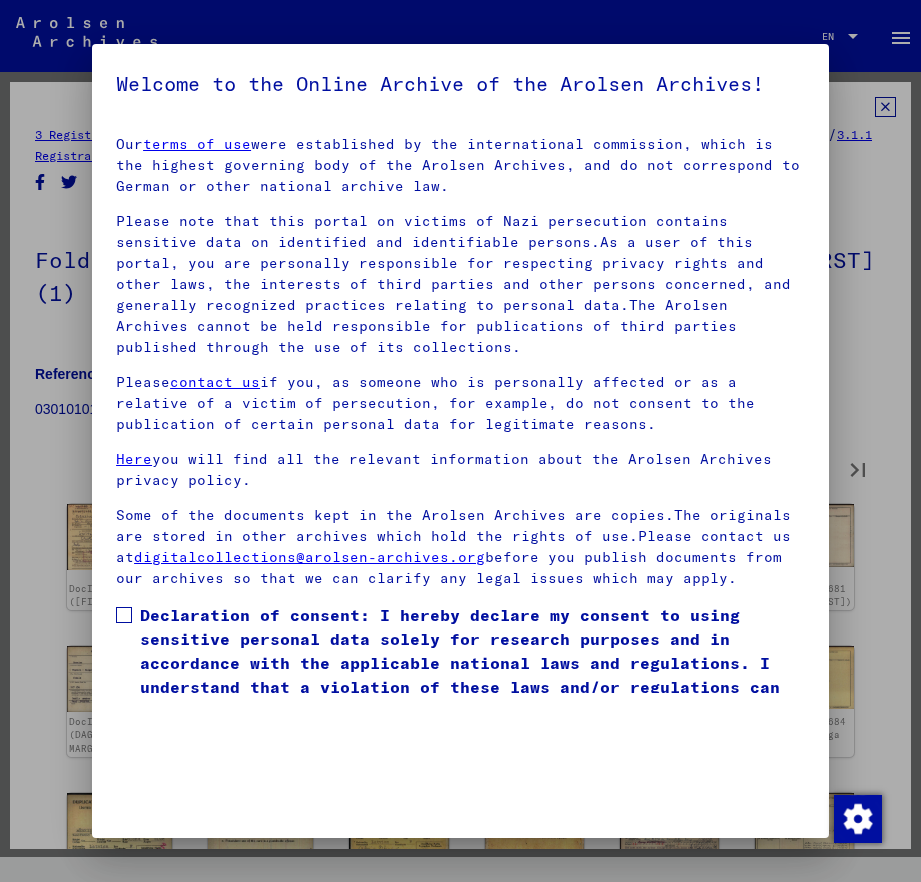 type on "*" 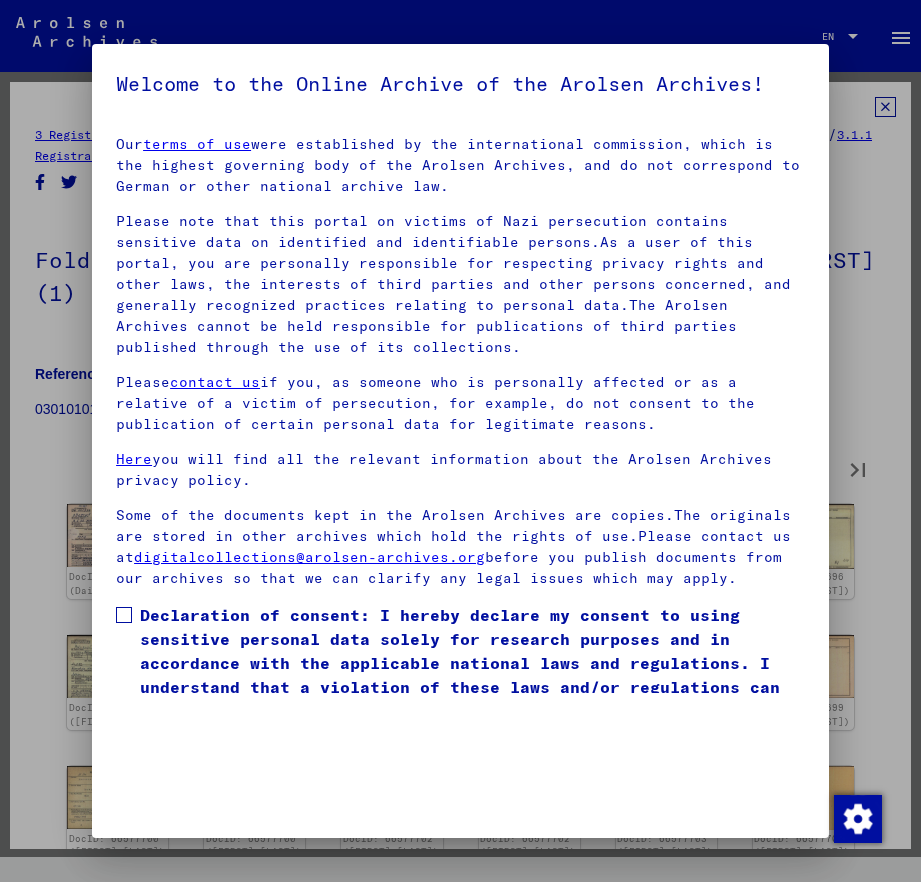 click on "Declaration of consent: I hereby declare my consent to using sensitive personal data solely for research purposes and in accordance with the applicable national laws and regulations. I understand that a violation of these laws and/or regulations can result in criminal proceedings." at bounding box center (472, 663) 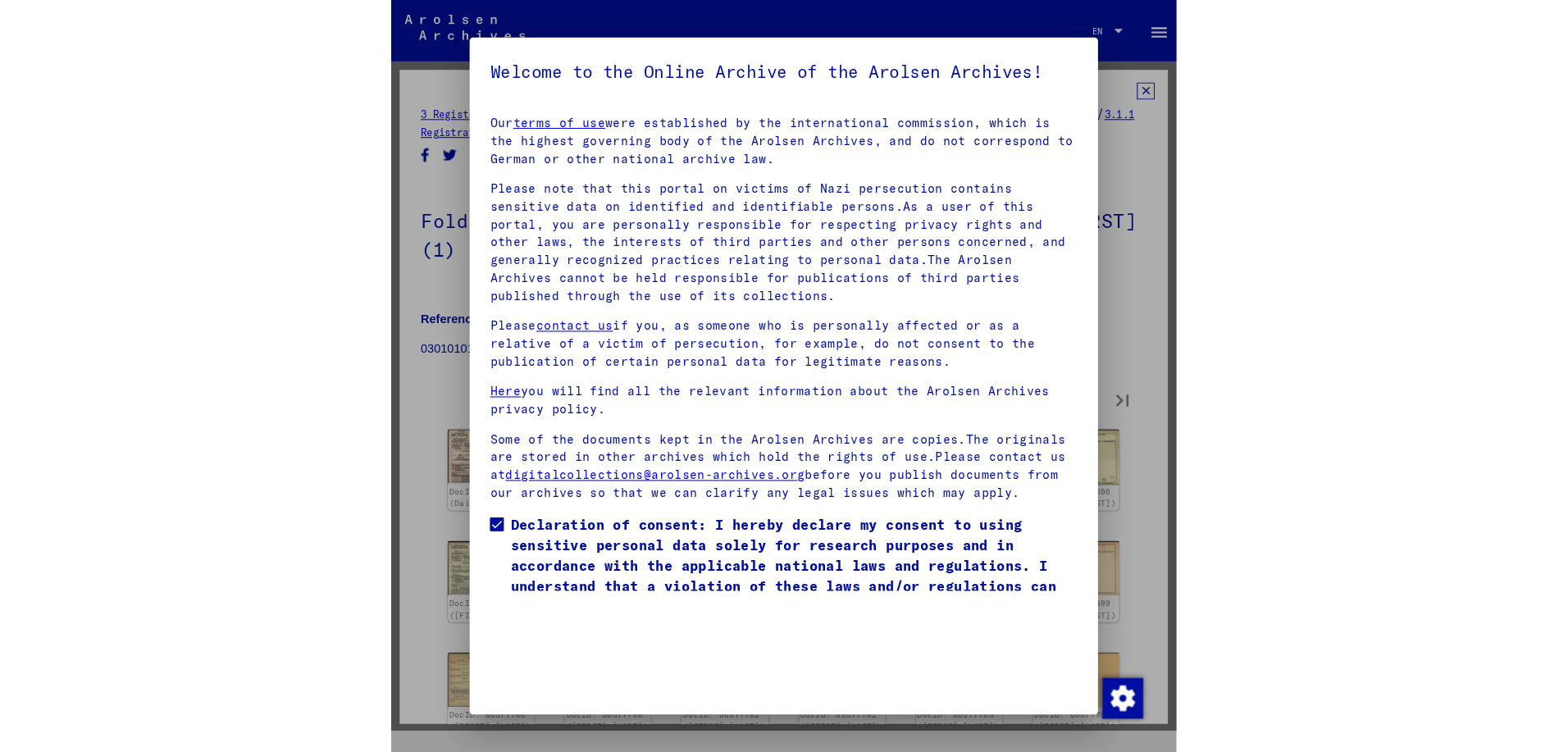 scroll, scrollTop: 72, scrollLeft: 0, axis: vertical 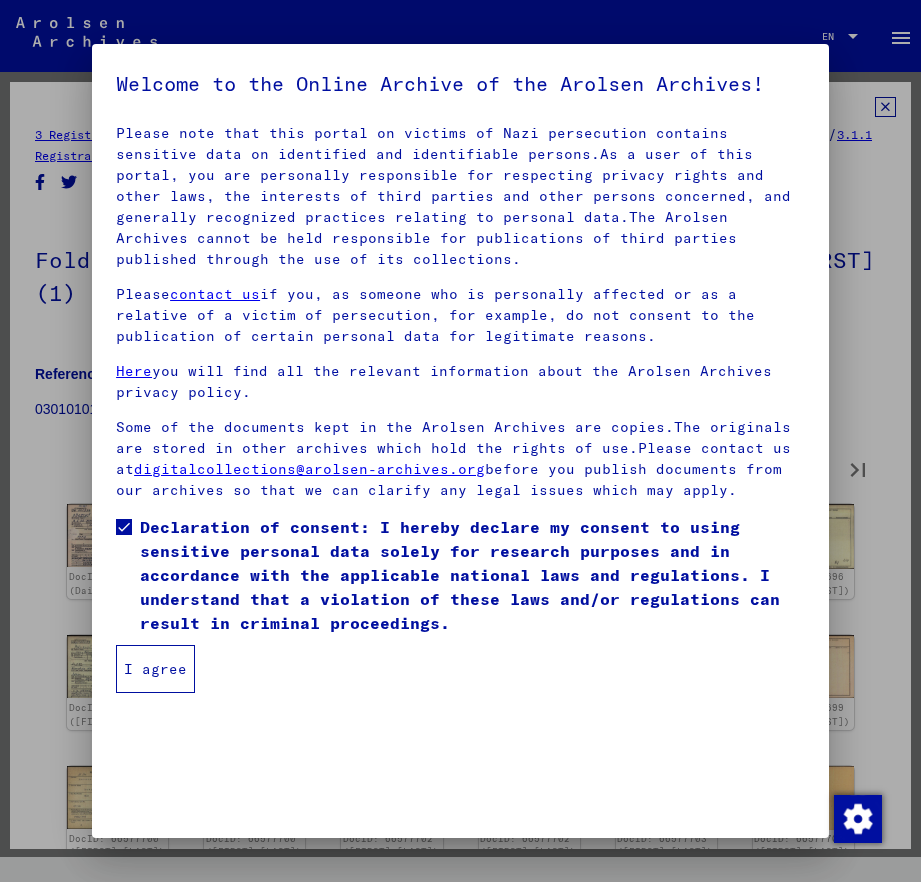 click on "I agree" at bounding box center (155, 669) 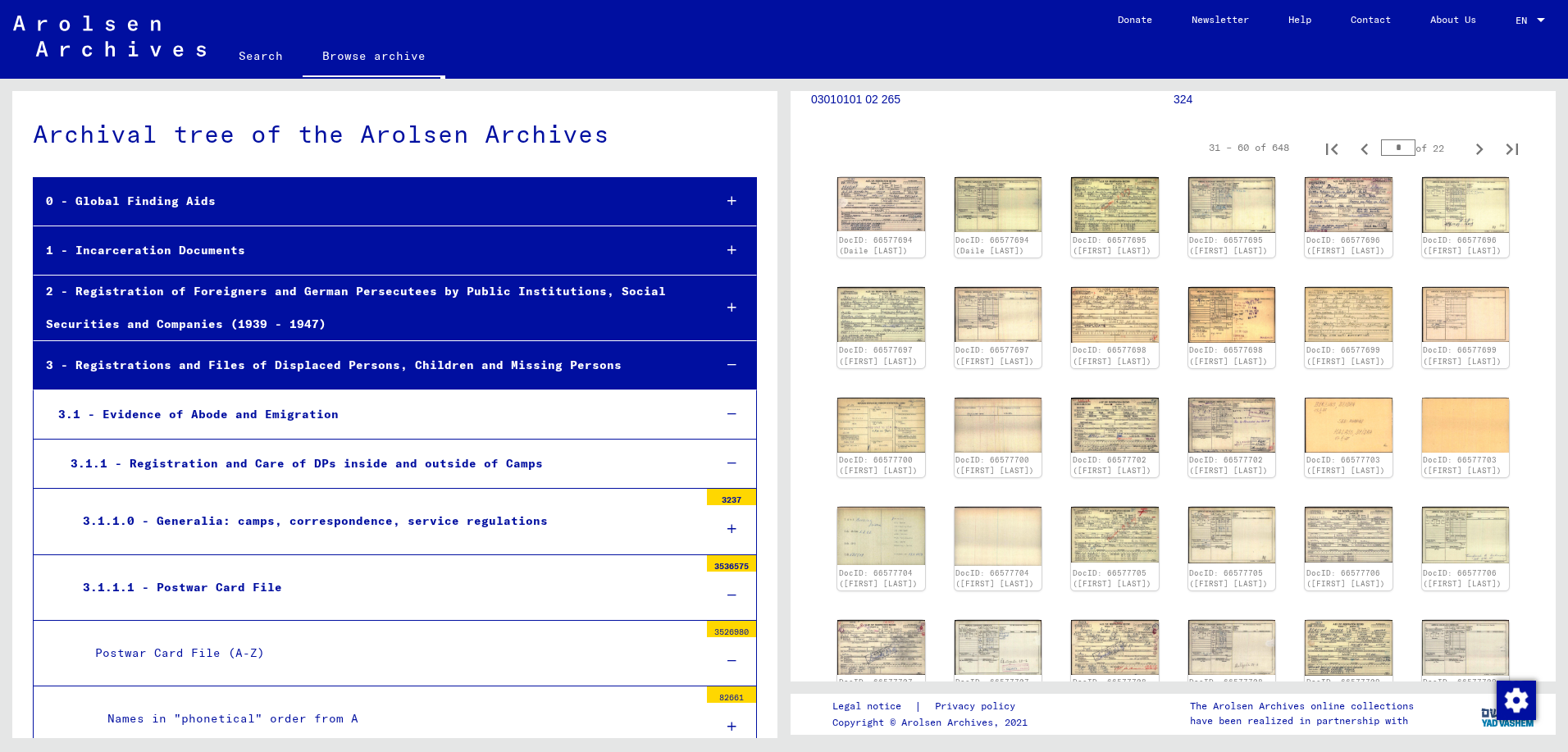 scroll, scrollTop: 0, scrollLeft: 0, axis: both 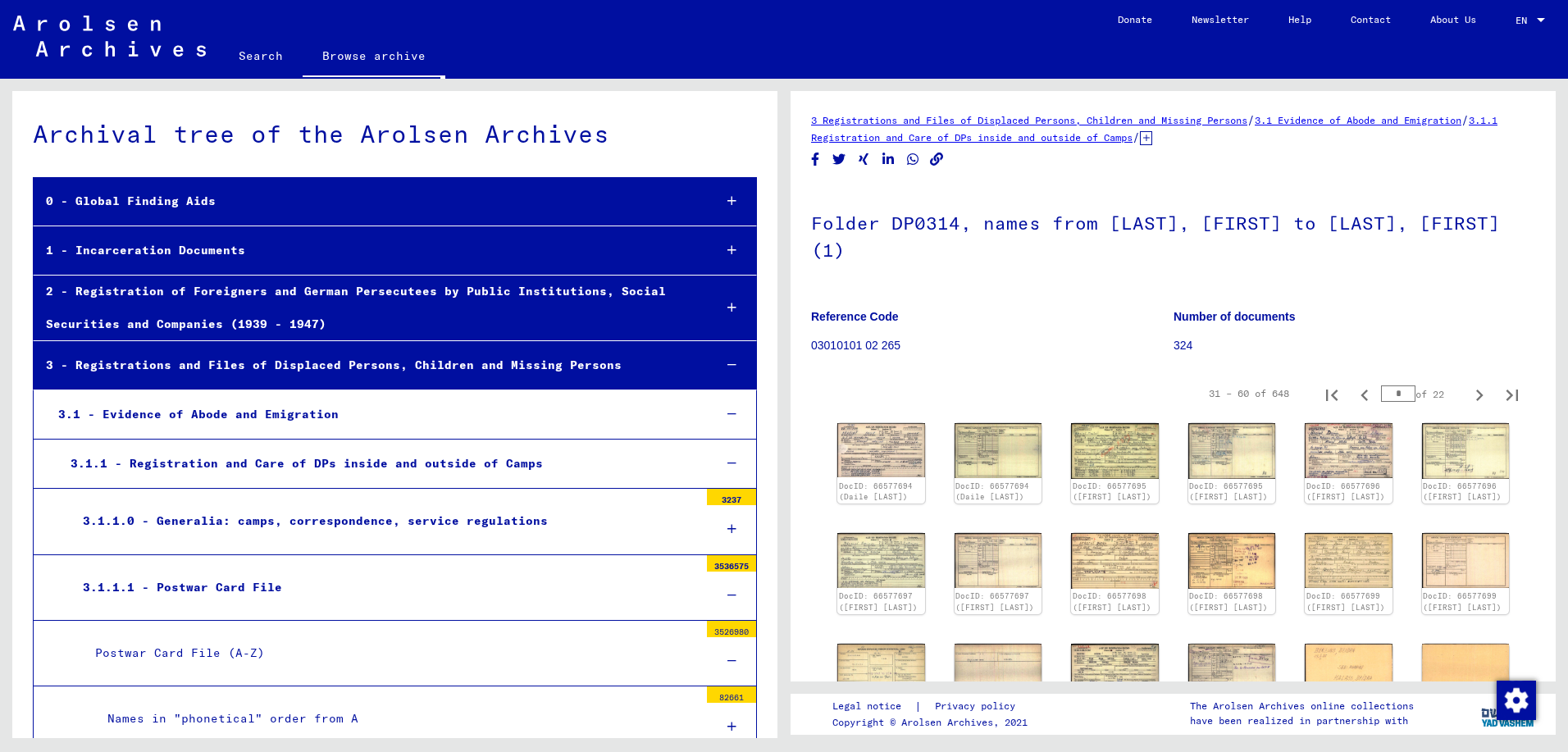 type on "*" 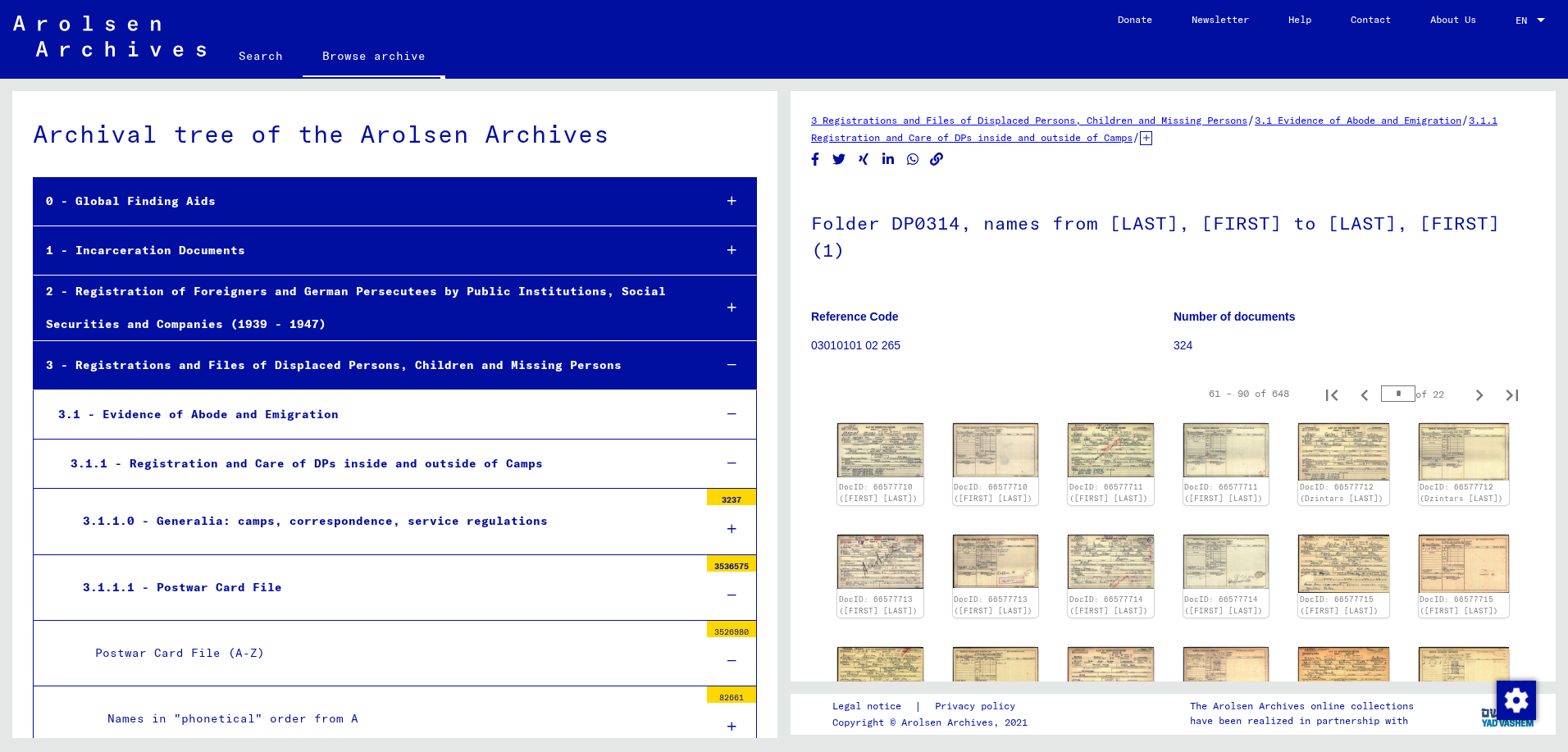 type on "*" 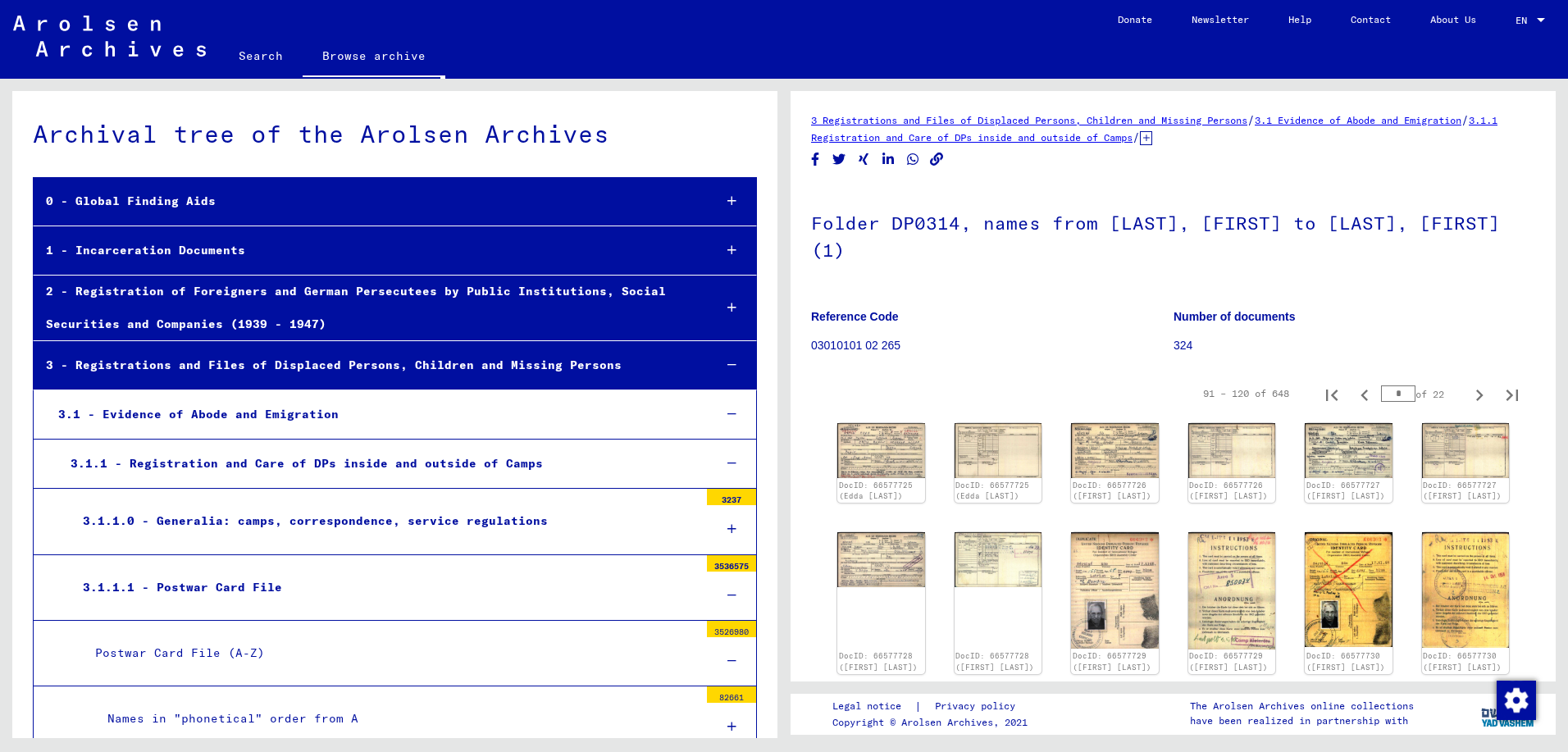 type on "*" 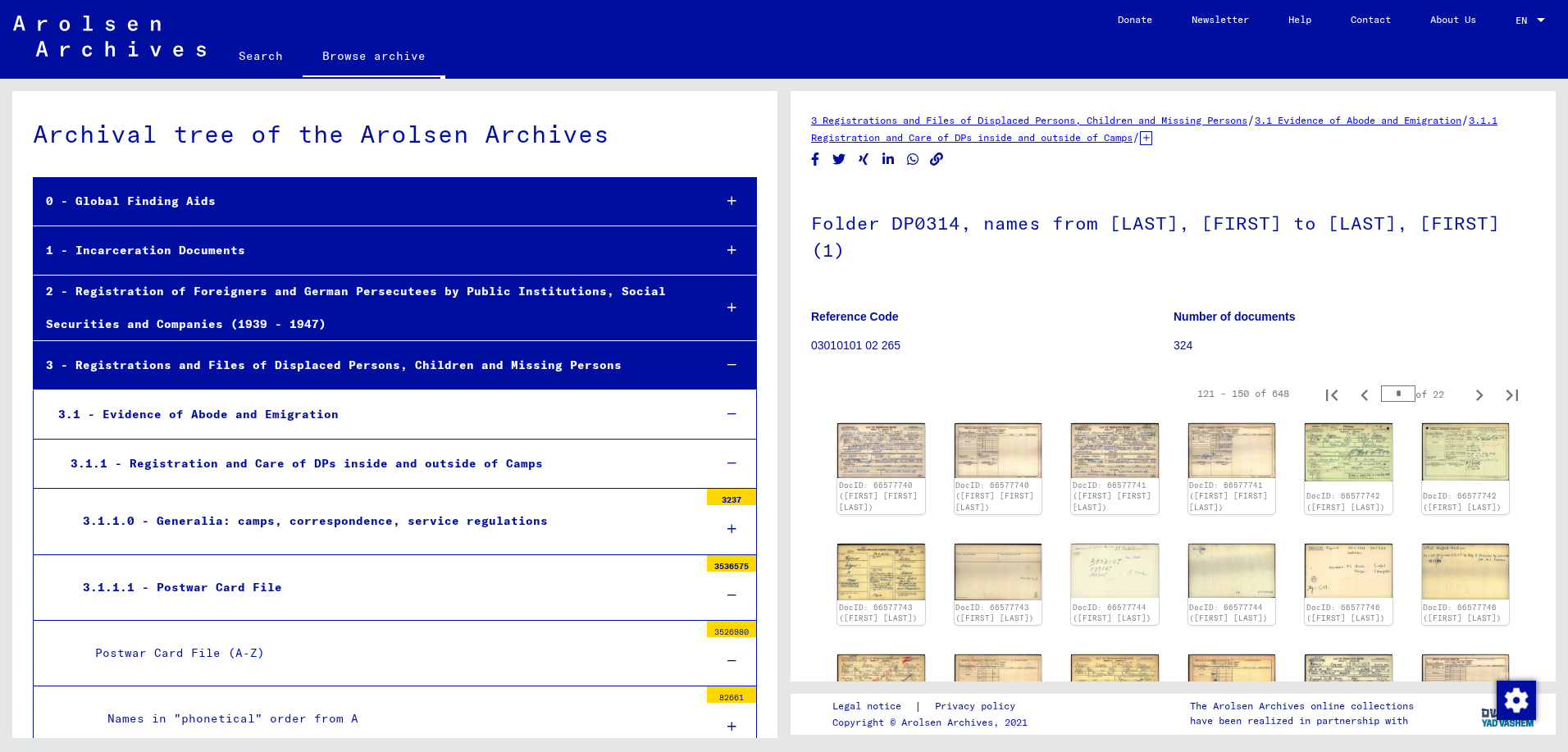type on "*" 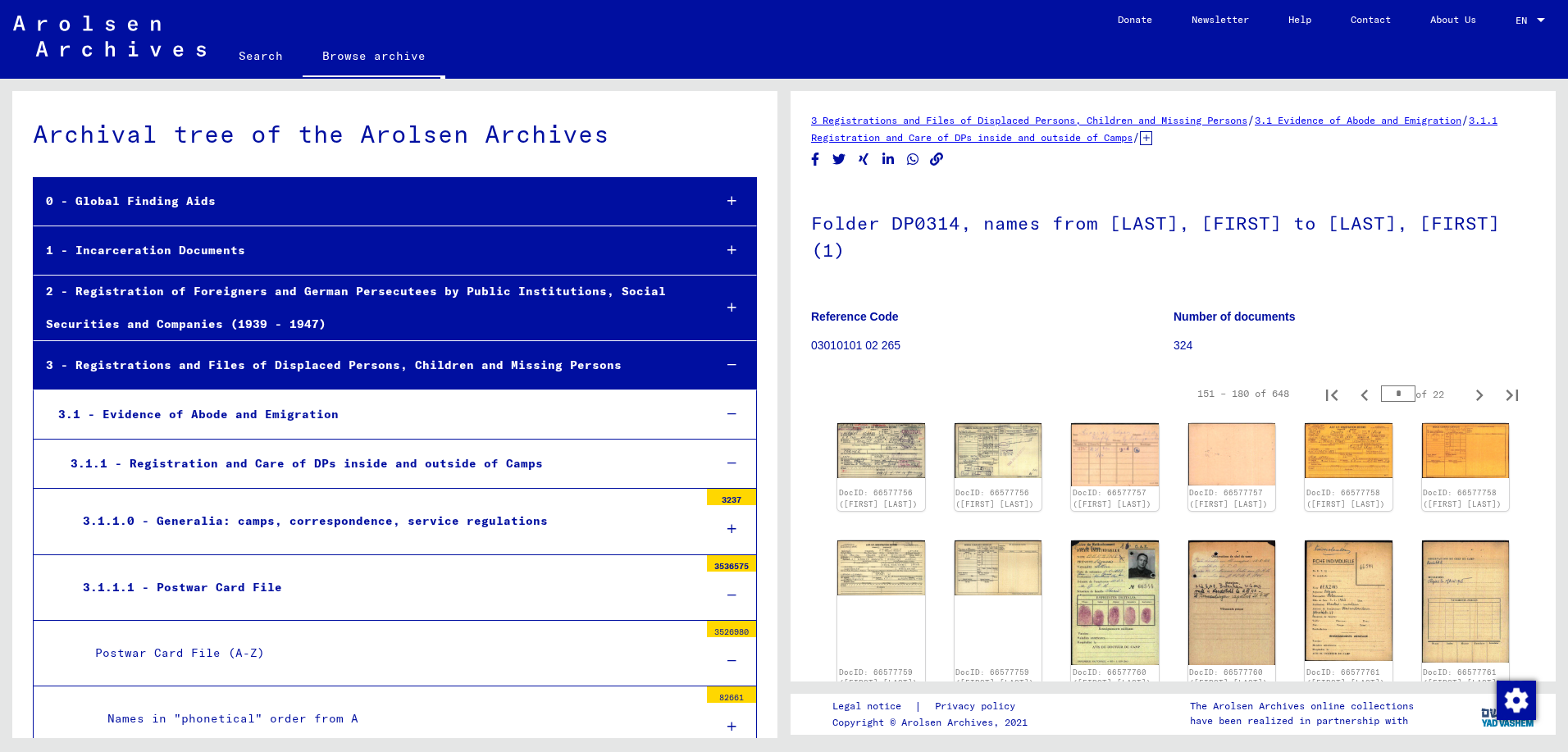 type on "*" 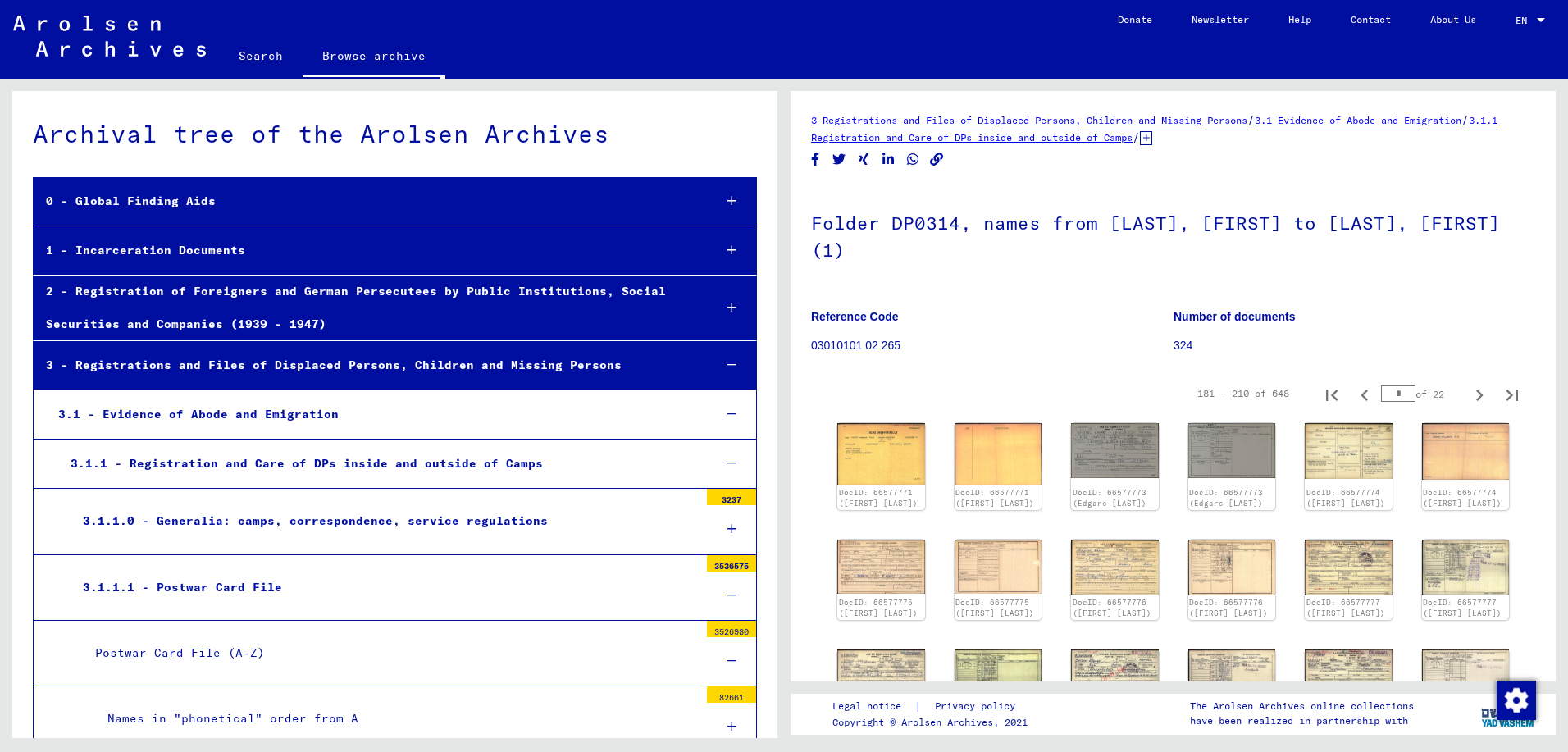 type on "*" 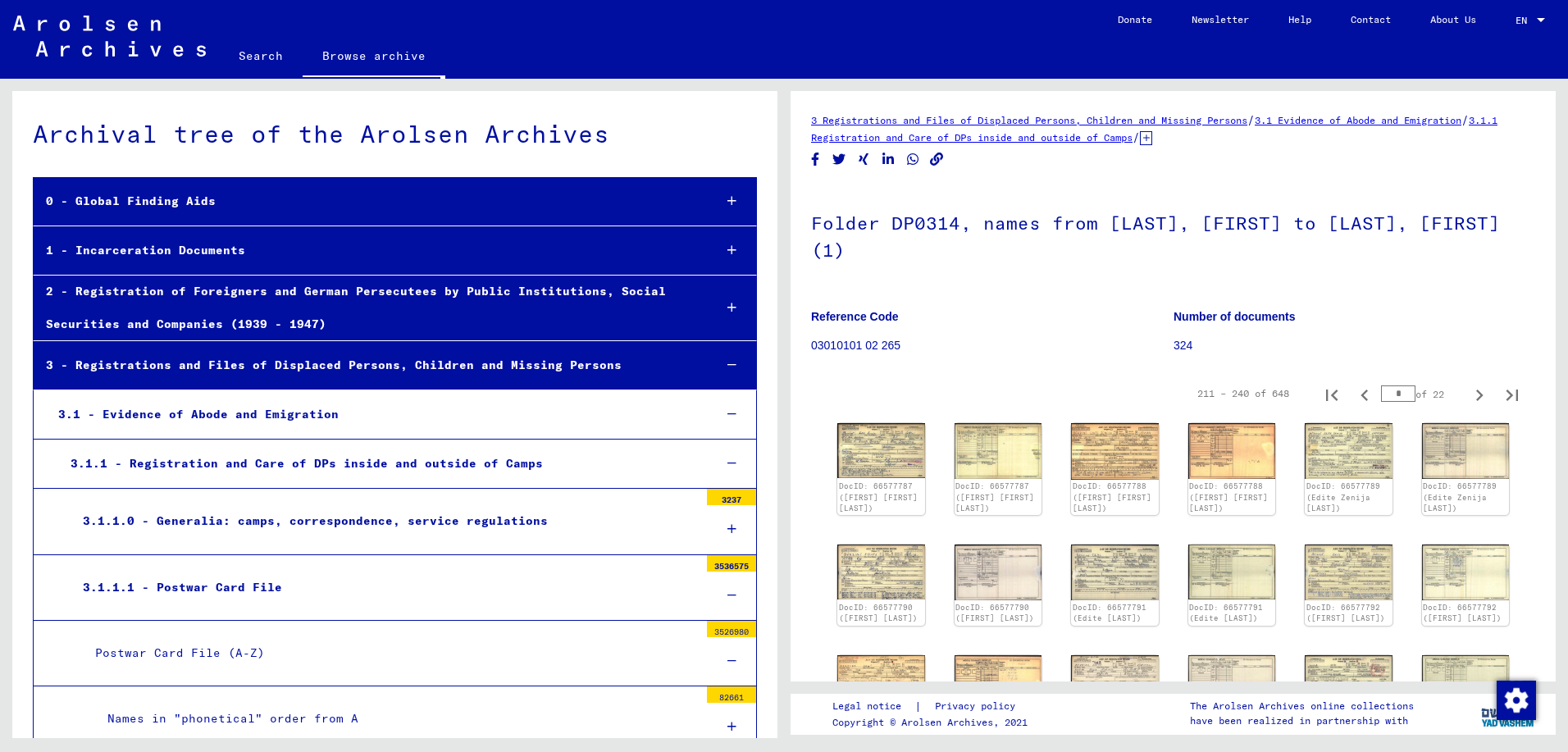 type on "*" 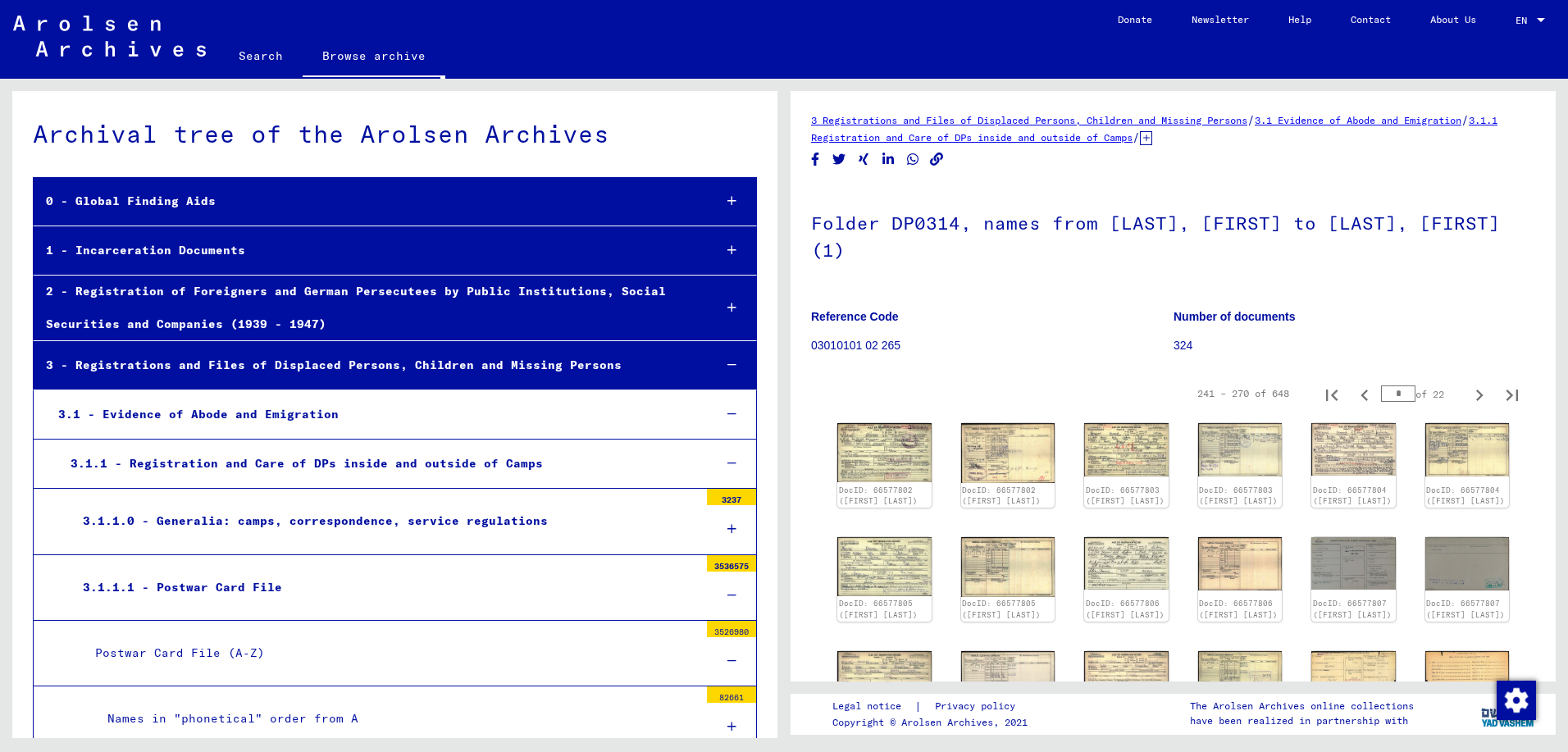 type on "**" 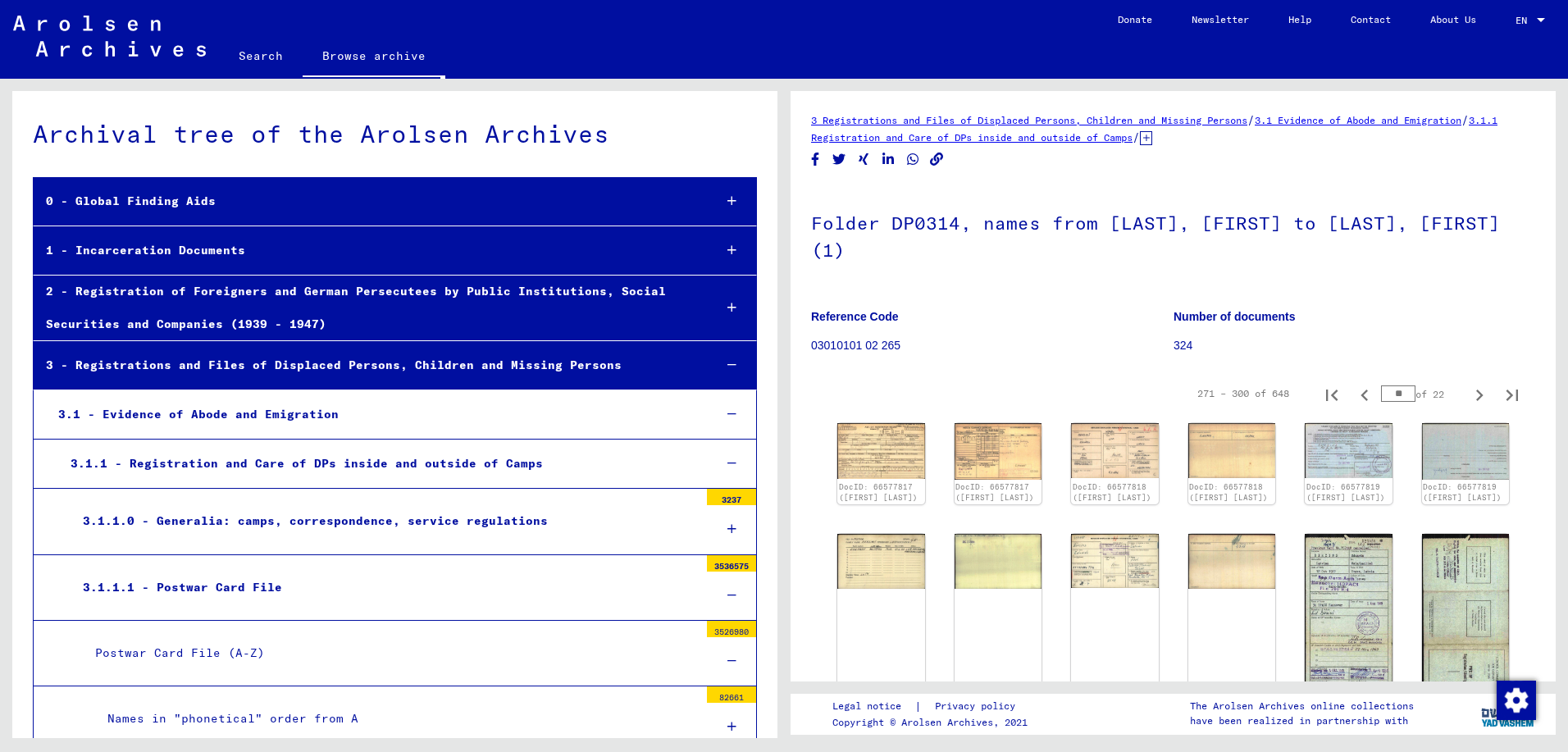 type on "**" 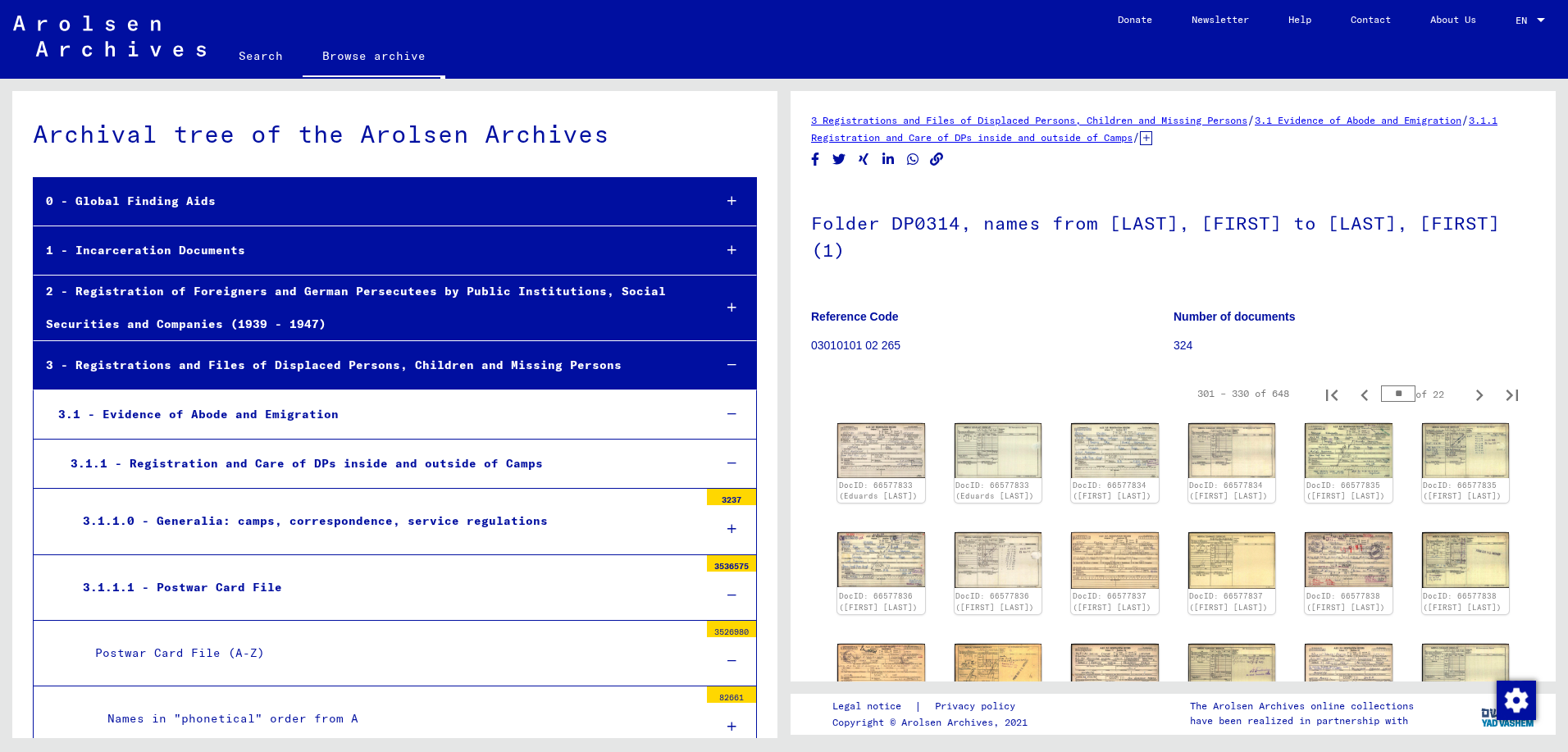type on "**" 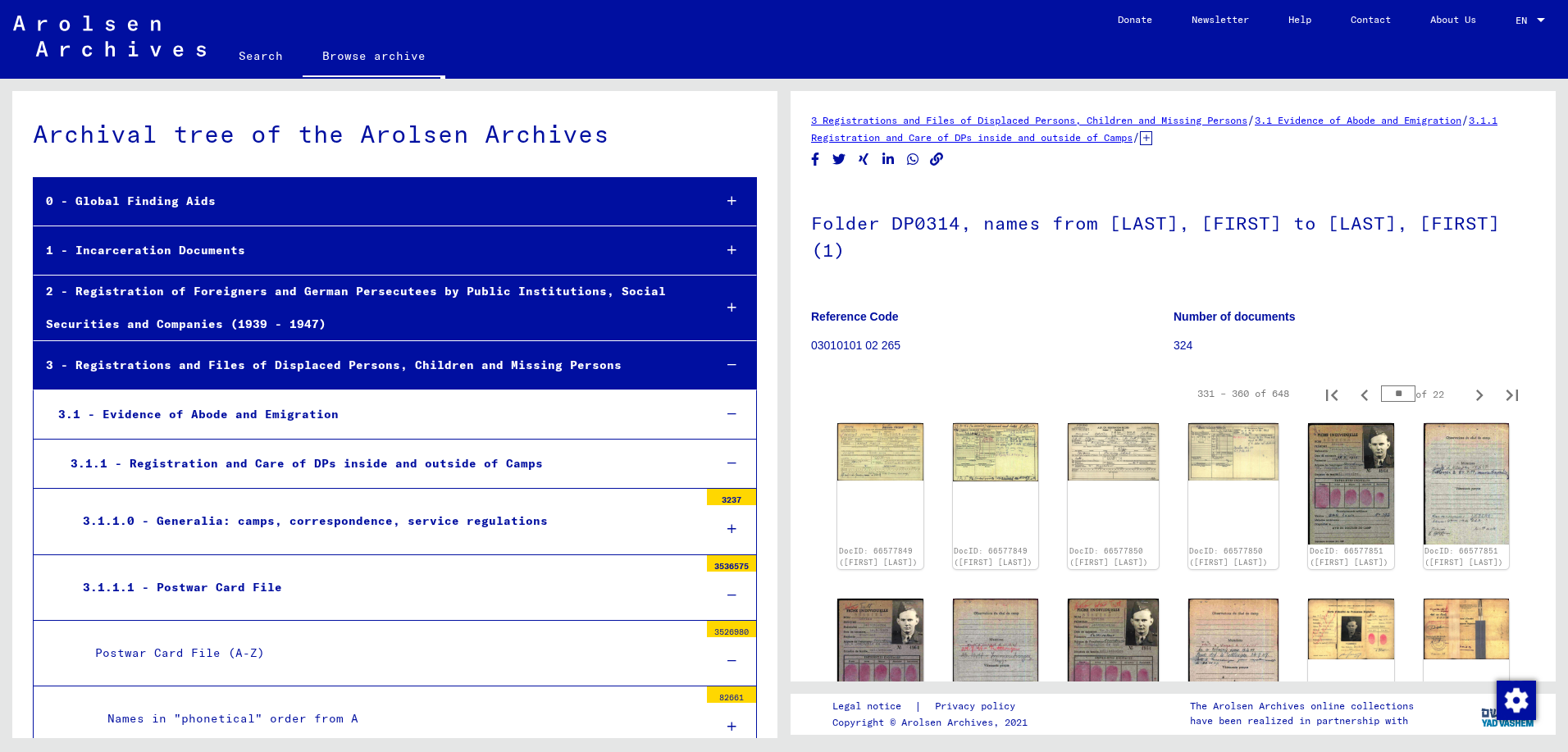 type on "**" 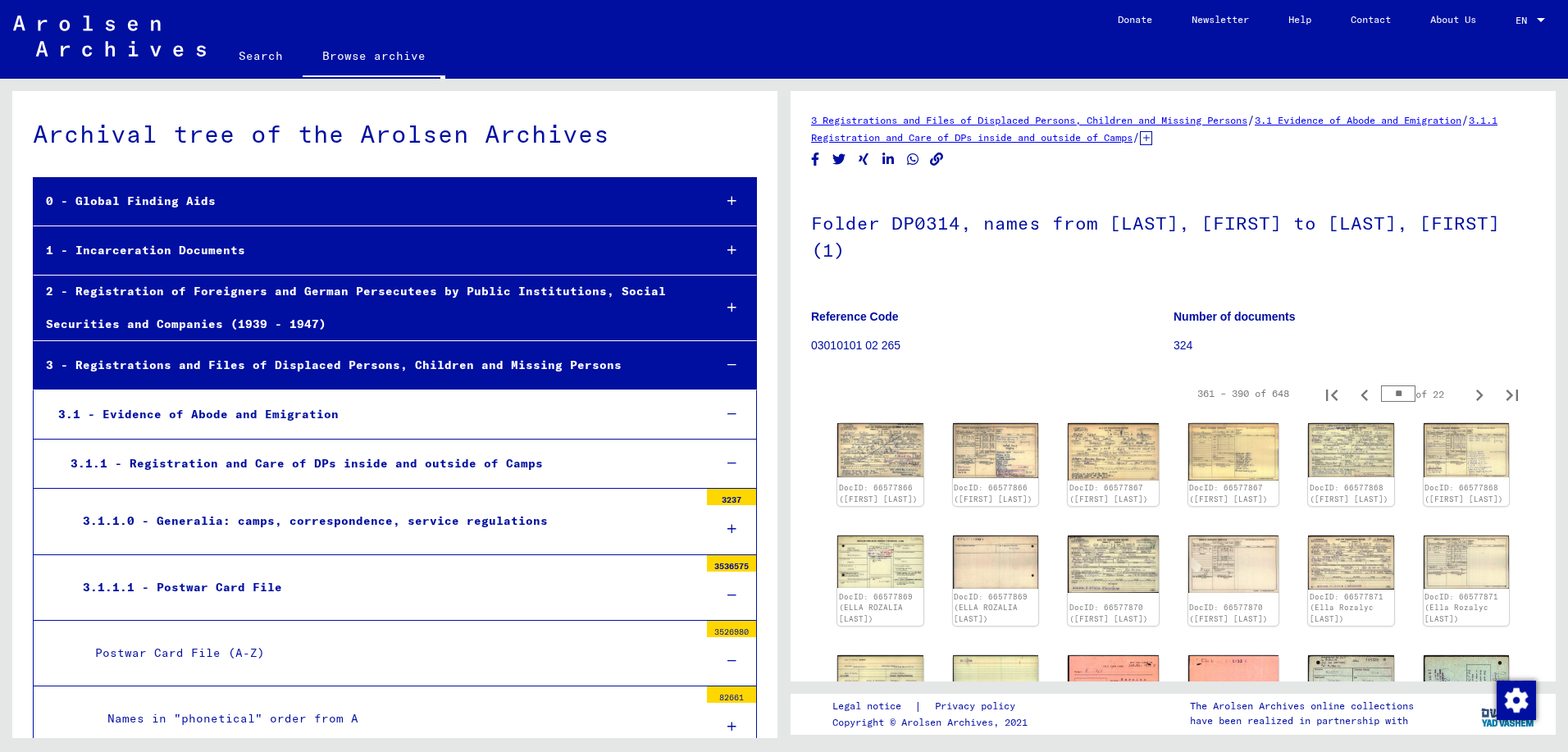 type on "**" 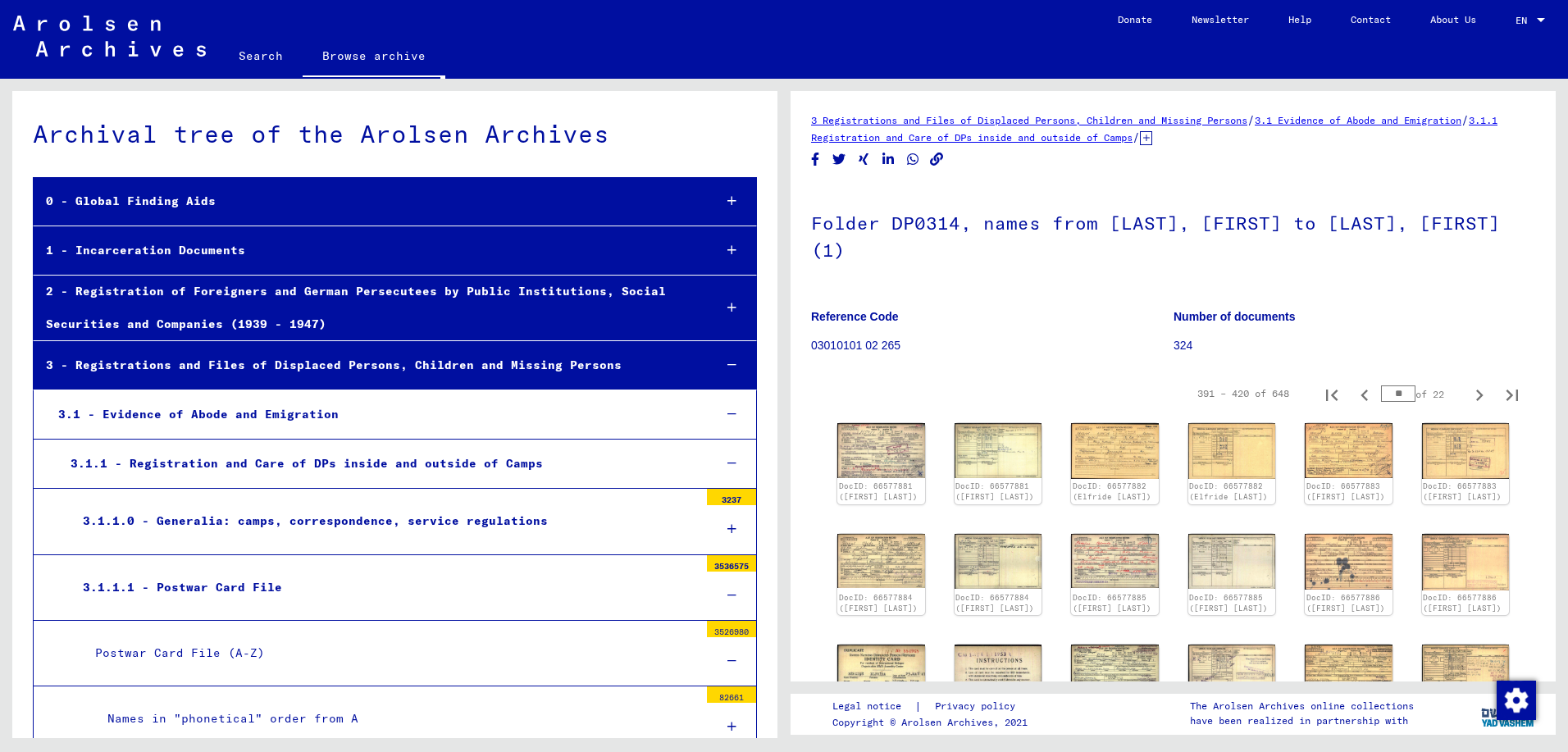 type on "**" 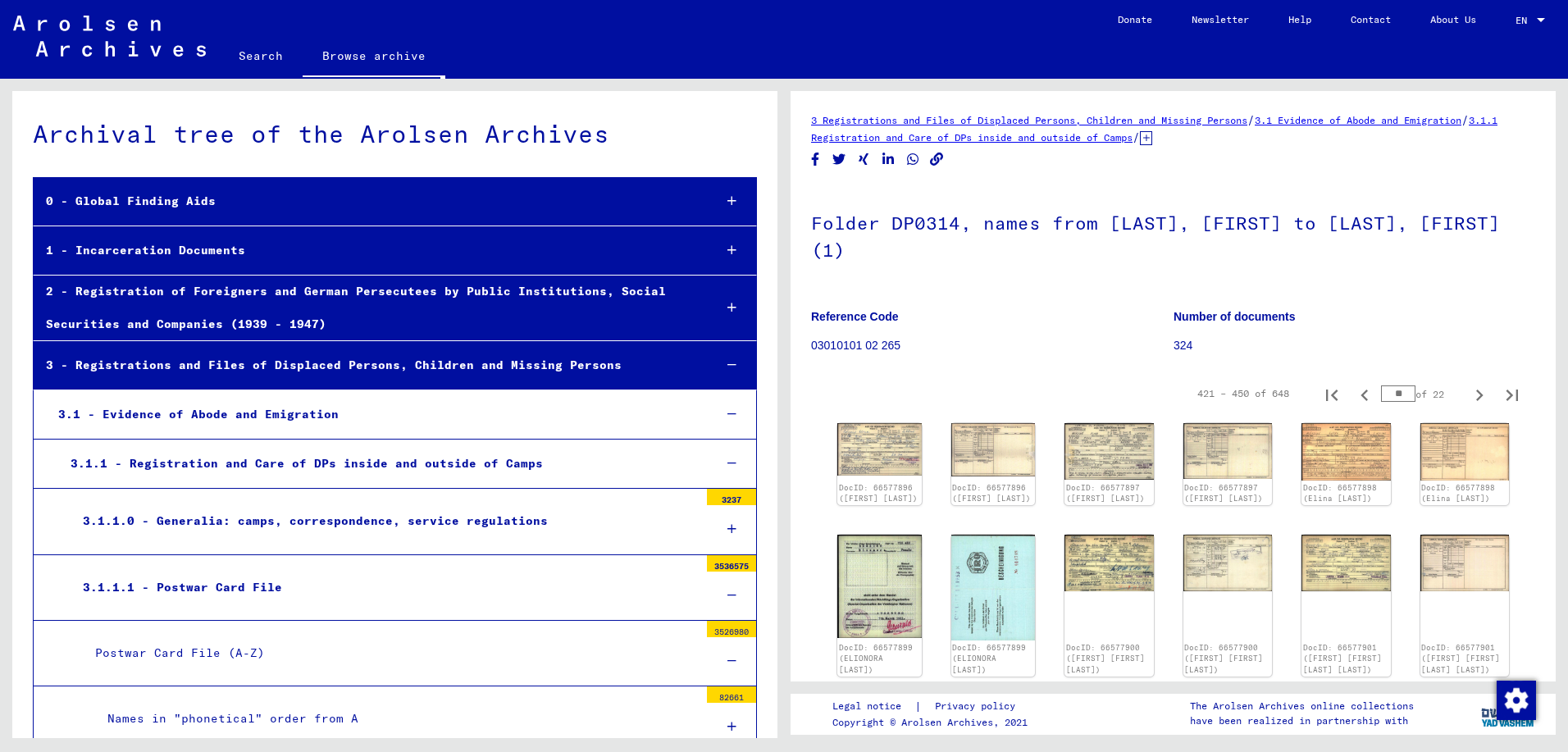 type on "**" 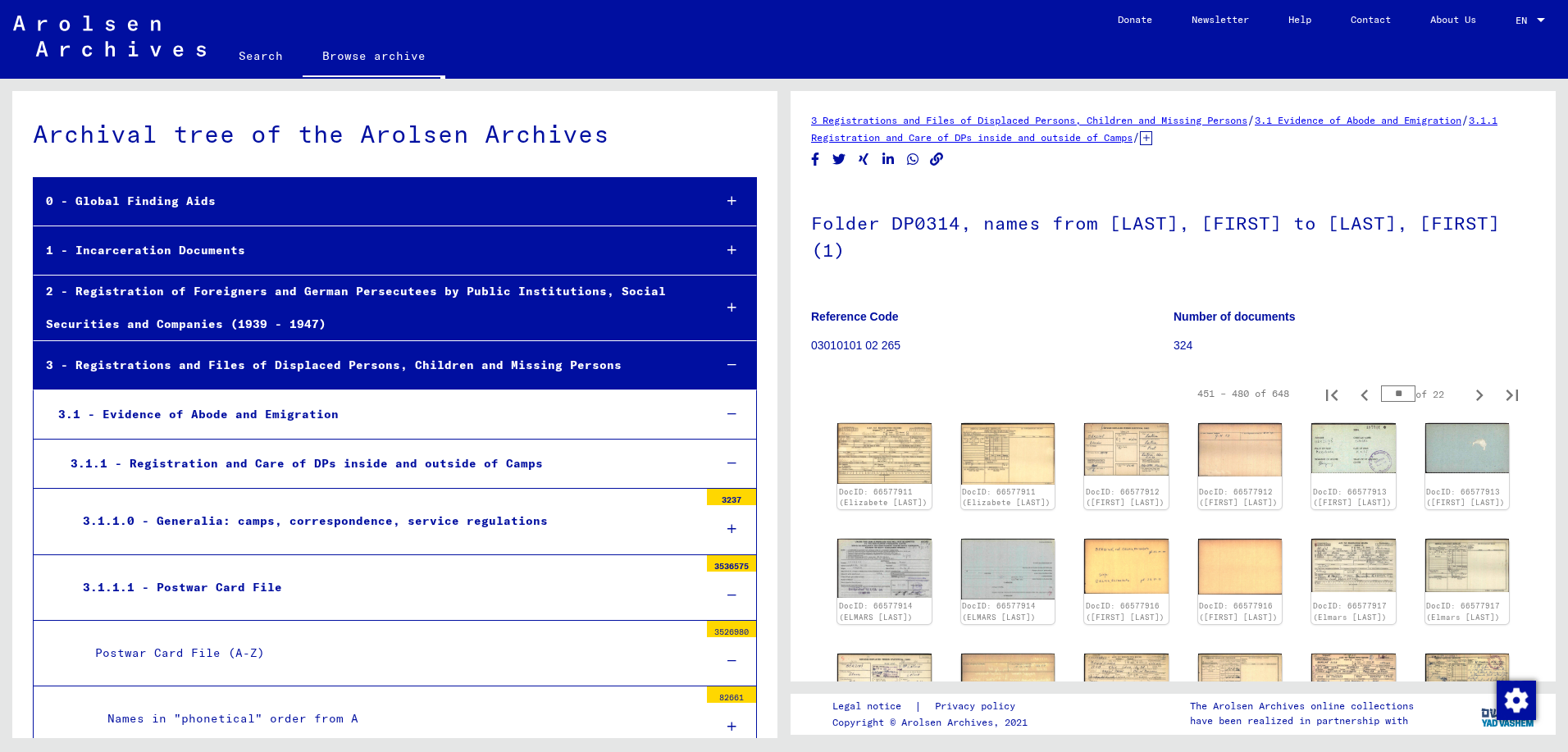 type on "**" 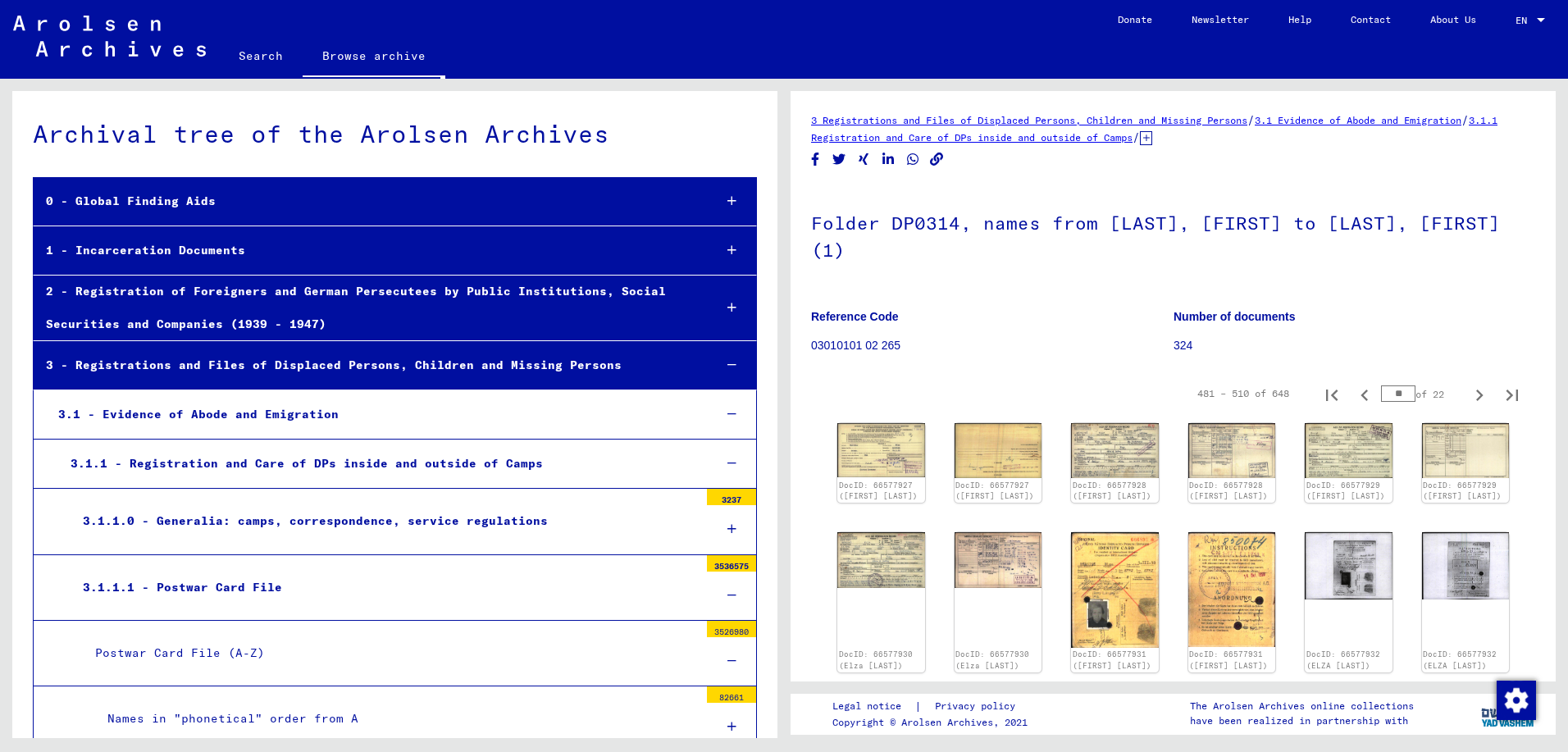type on "**" 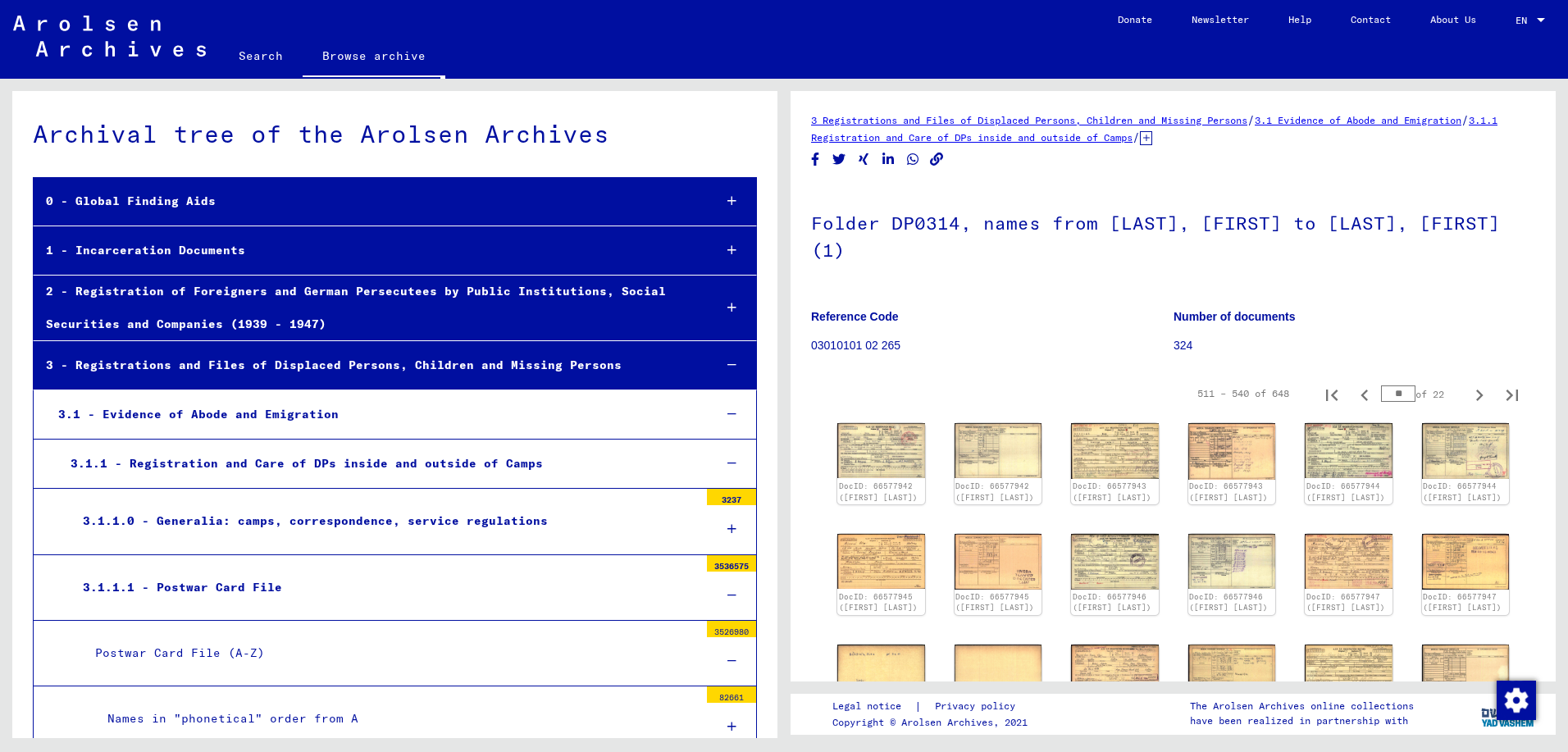 type on "**" 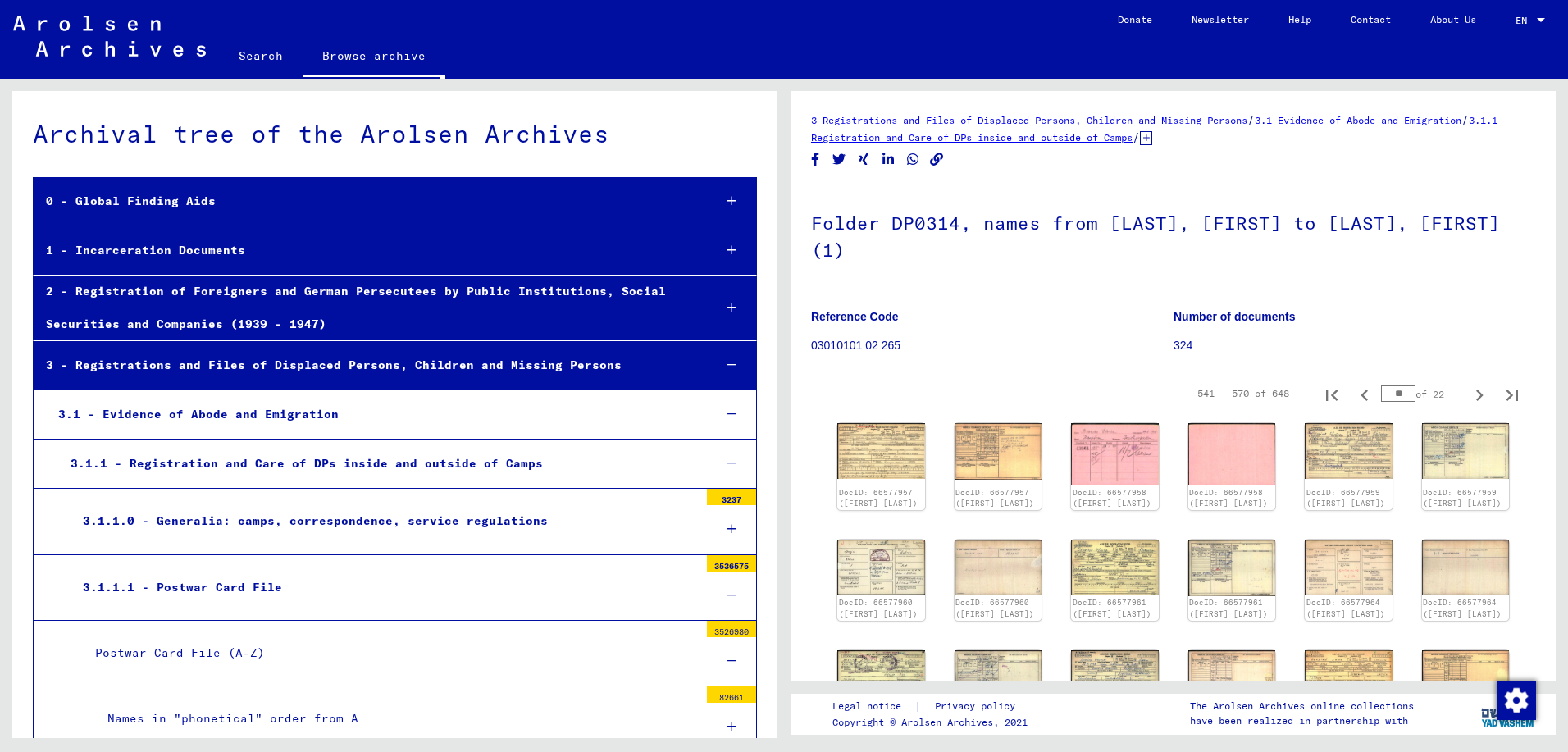 type on "**" 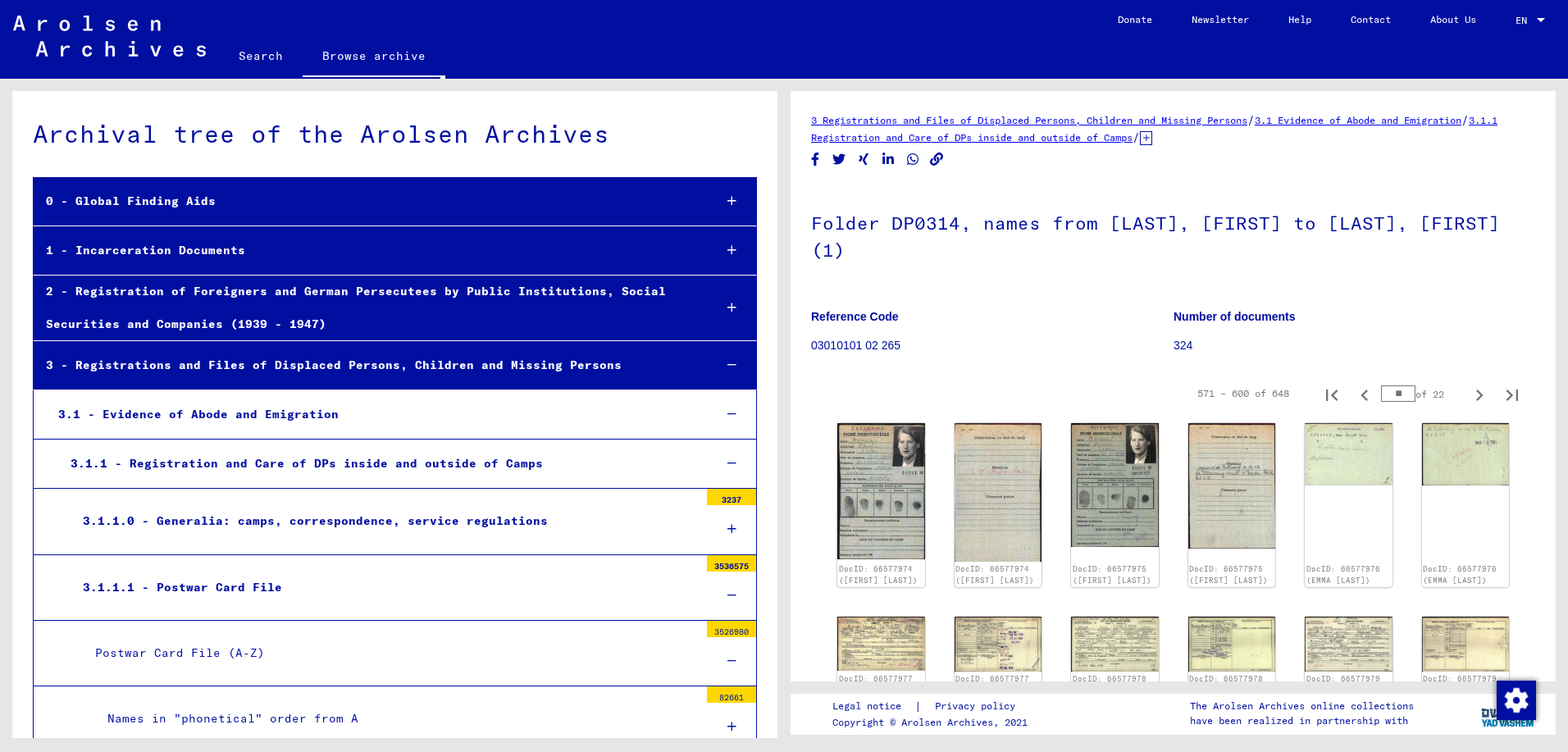 type on "**" 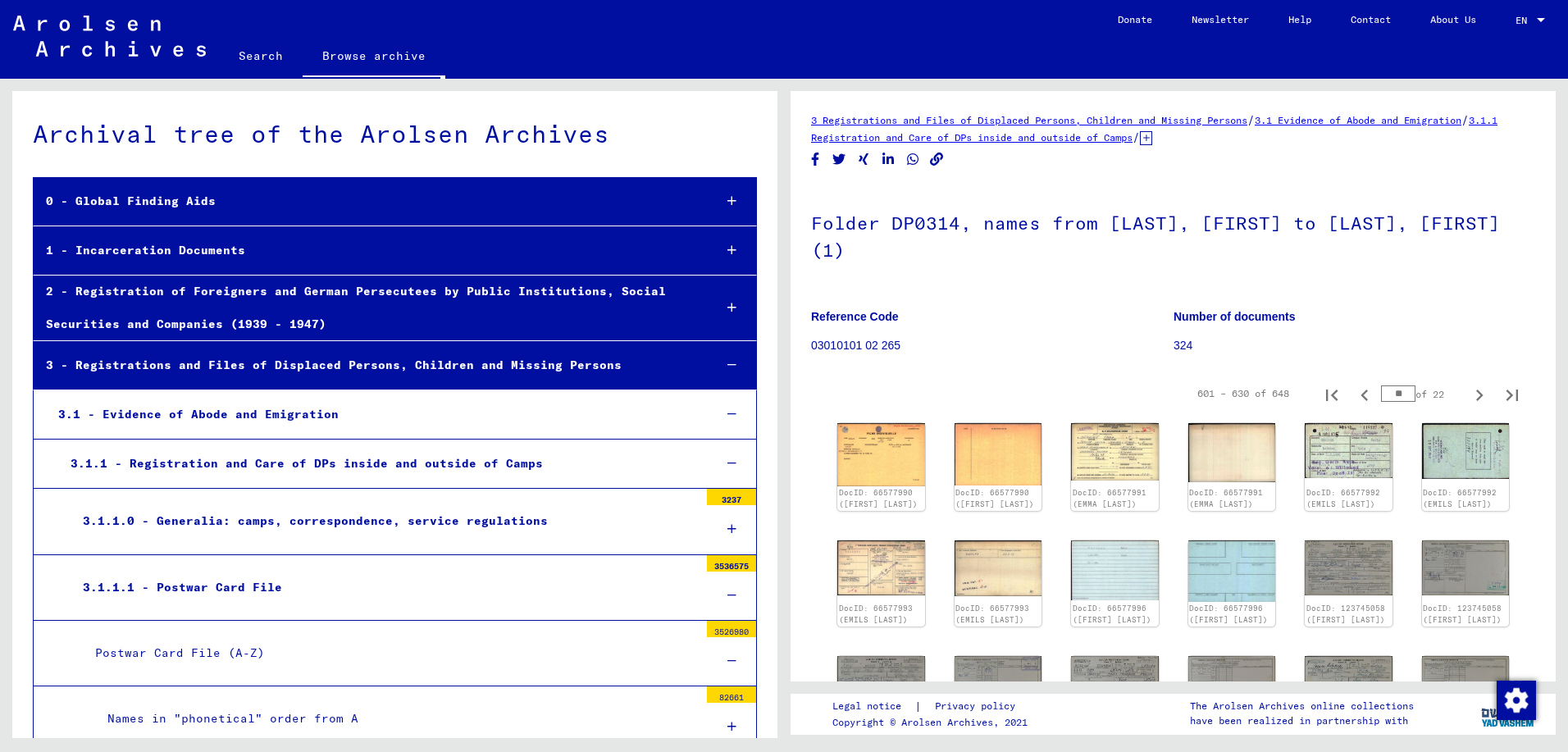 type on "**" 